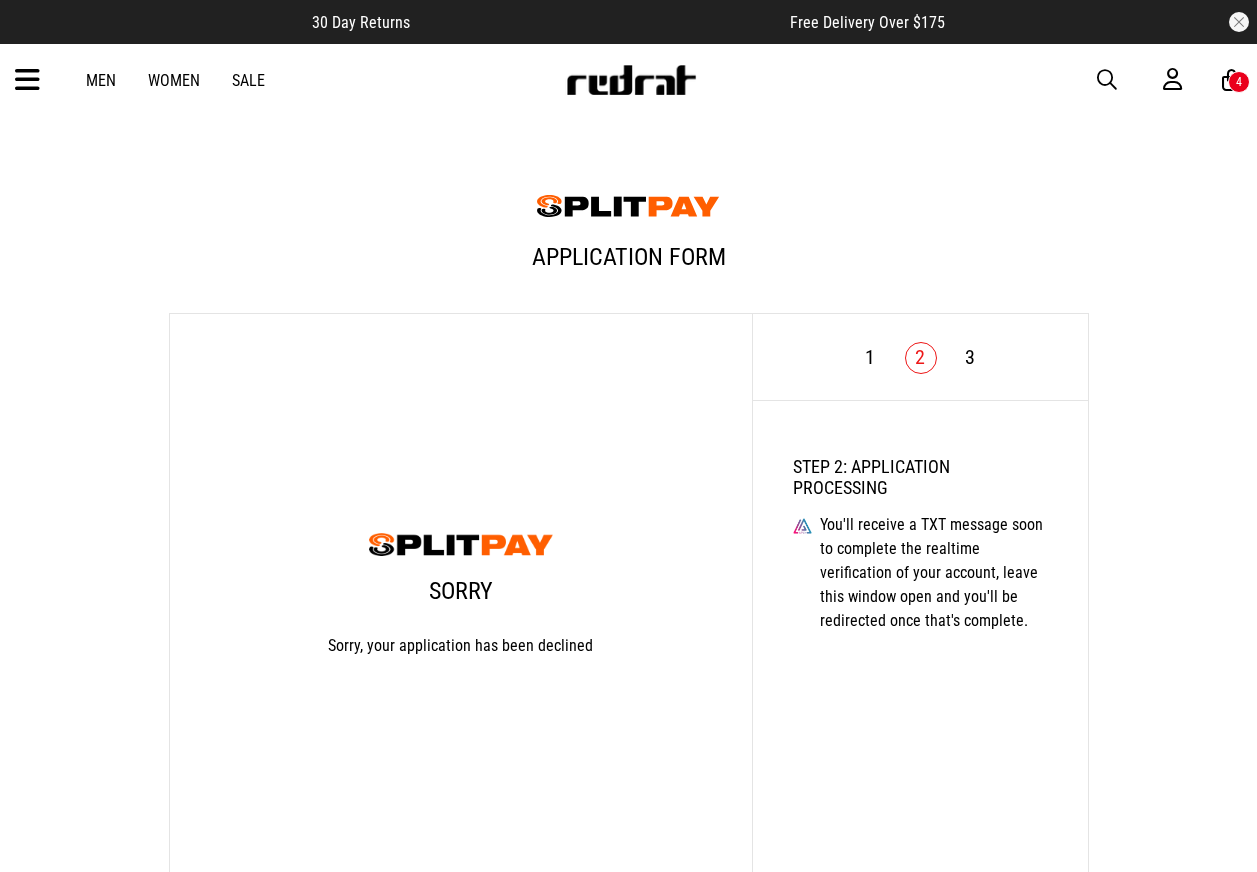 scroll, scrollTop: 142, scrollLeft: 0, axis: vertical 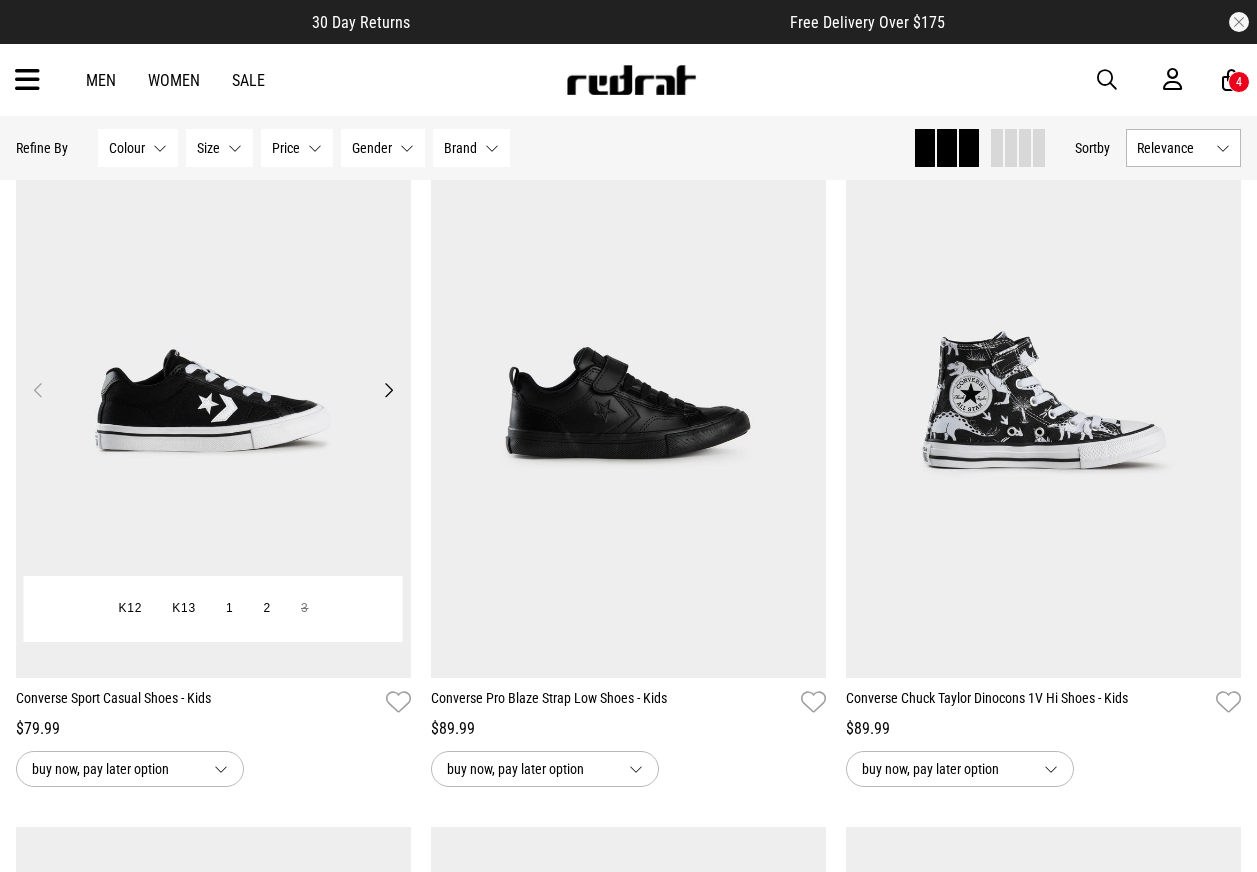 click at bounding box center [213, 401] 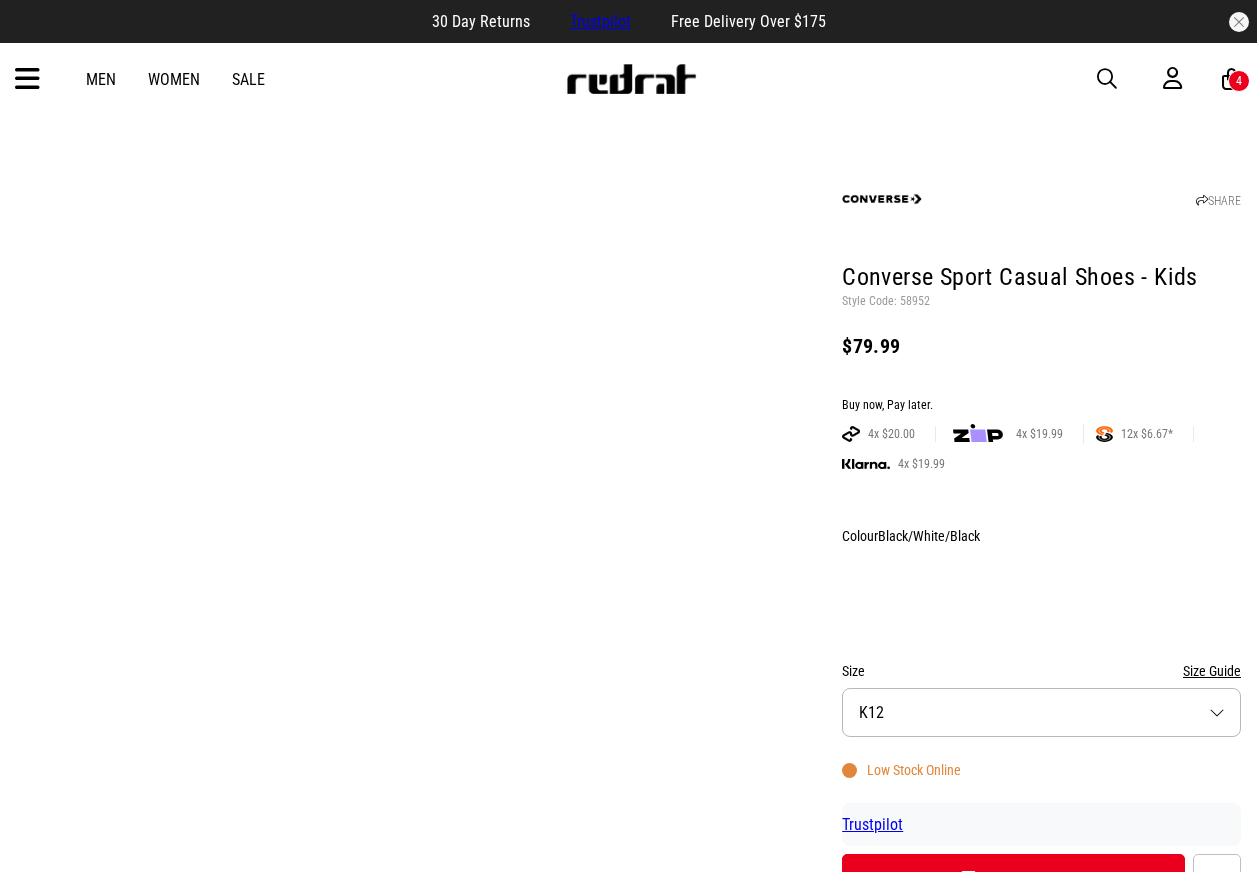 scroll, scrollTop: 0, scrollLeft: 0, axis: both 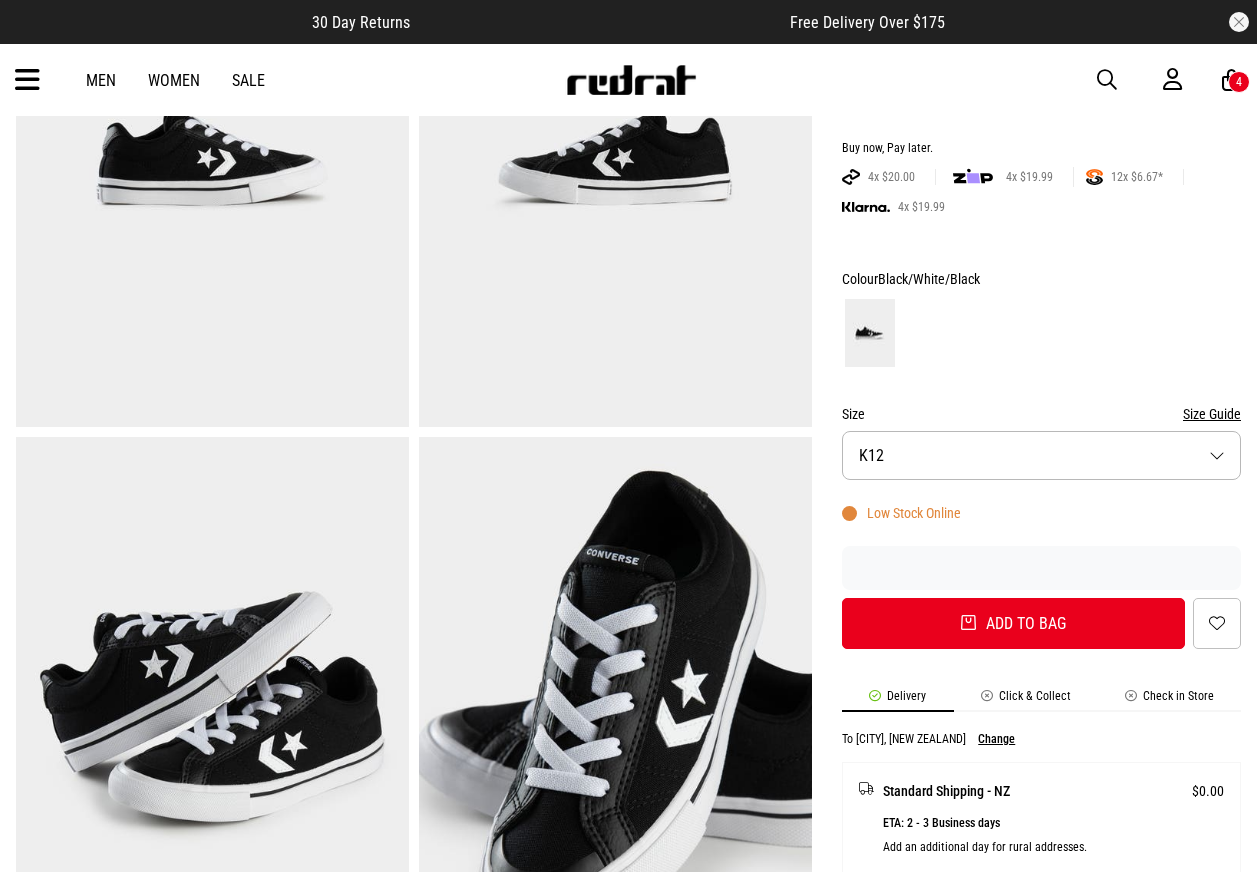 click on "Size K12" at bounding box center [1041, 455] 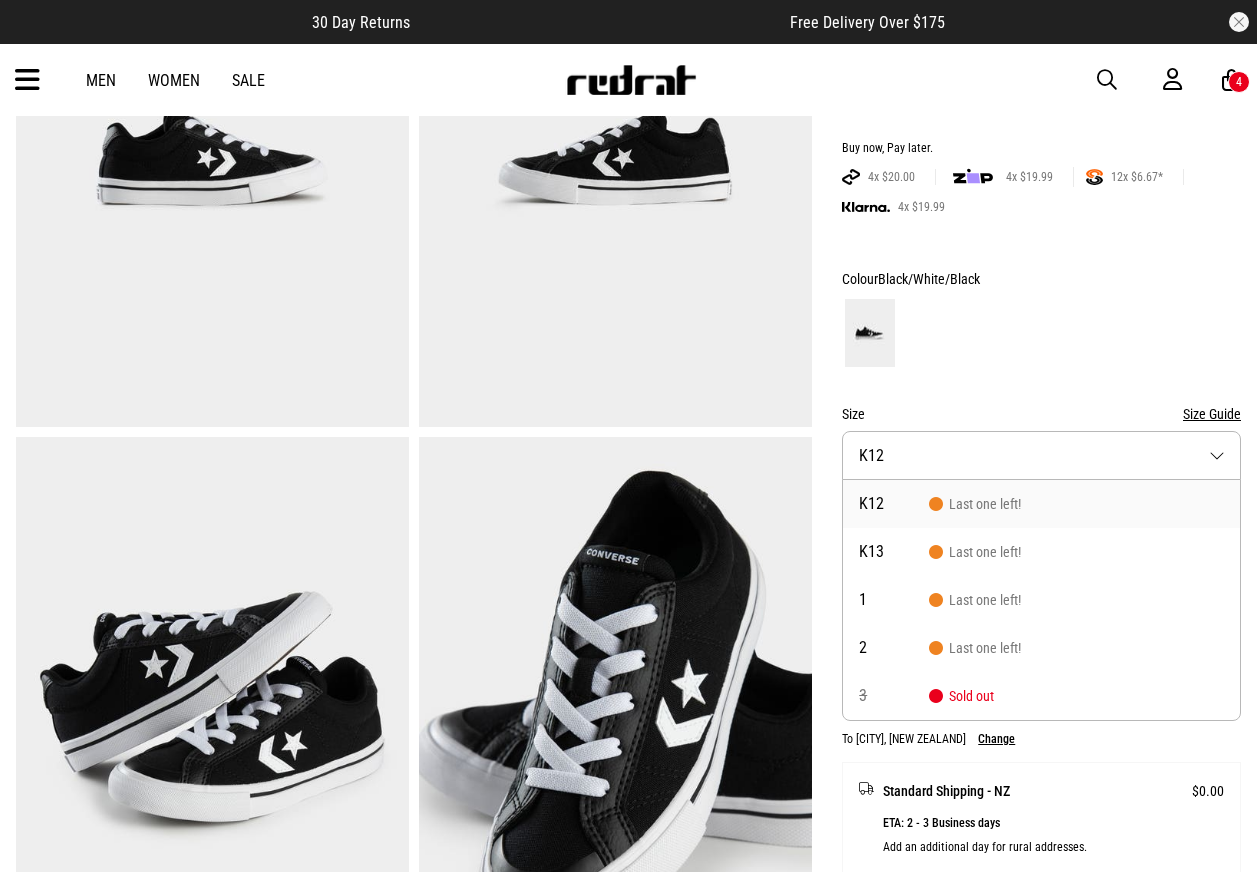 drag, startPoint x: 1009, startPoint y: 262, endPoint x: 962, endPoint y: 250, distance: 48.507732 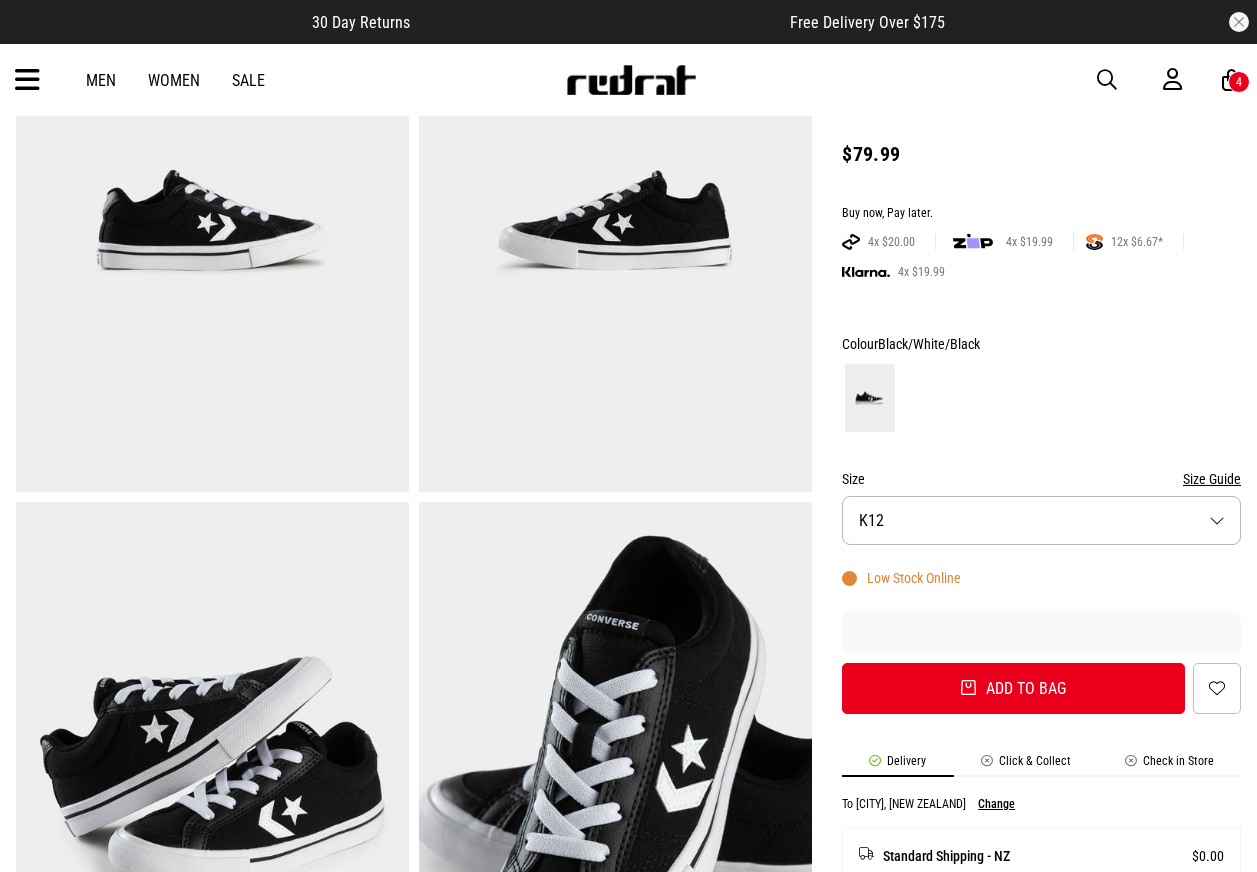 scroll, scrollTop: 200, scrollLeft: 0, axis: vertical 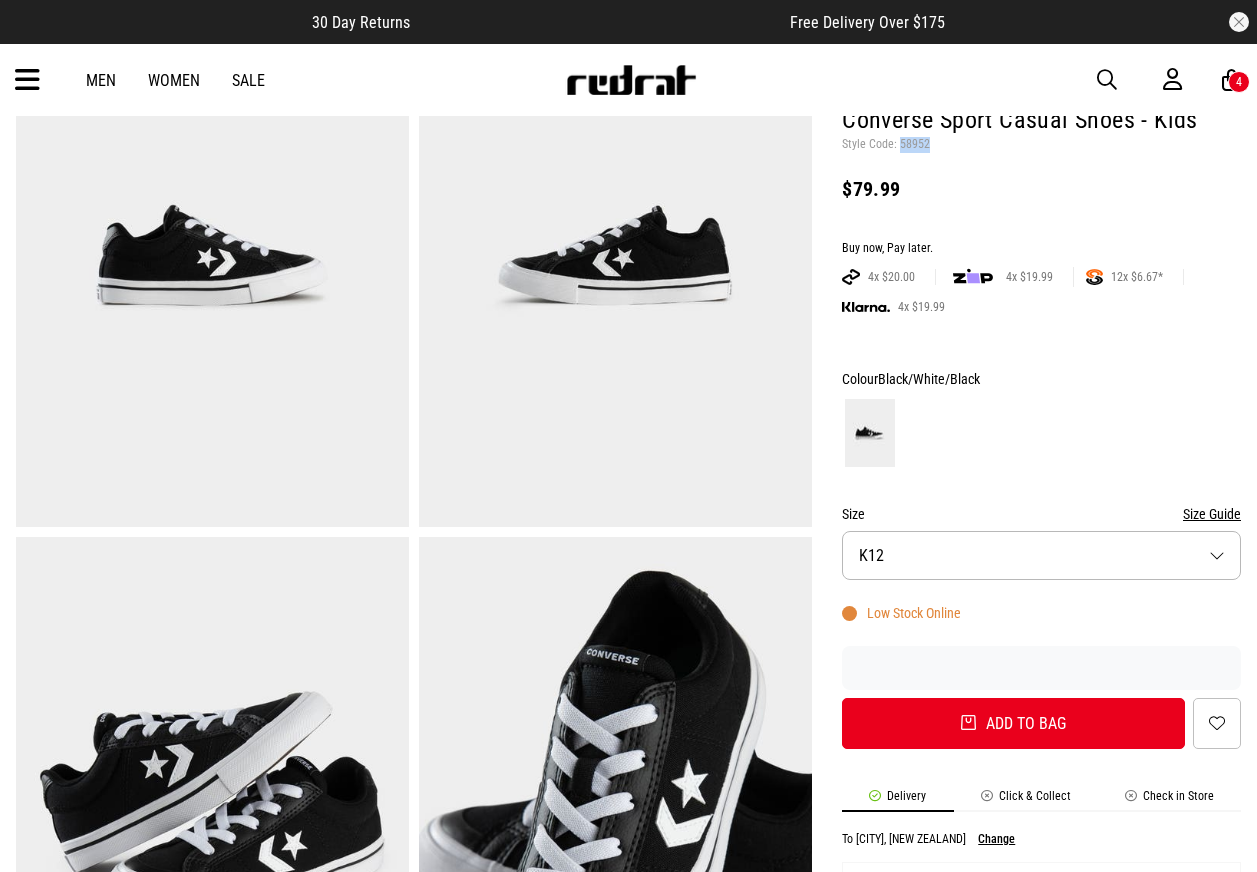 drag, startPoint x: 930, startPoint y: 142, endPoint x: 901, endPoint y: 150, distance: 30.083218 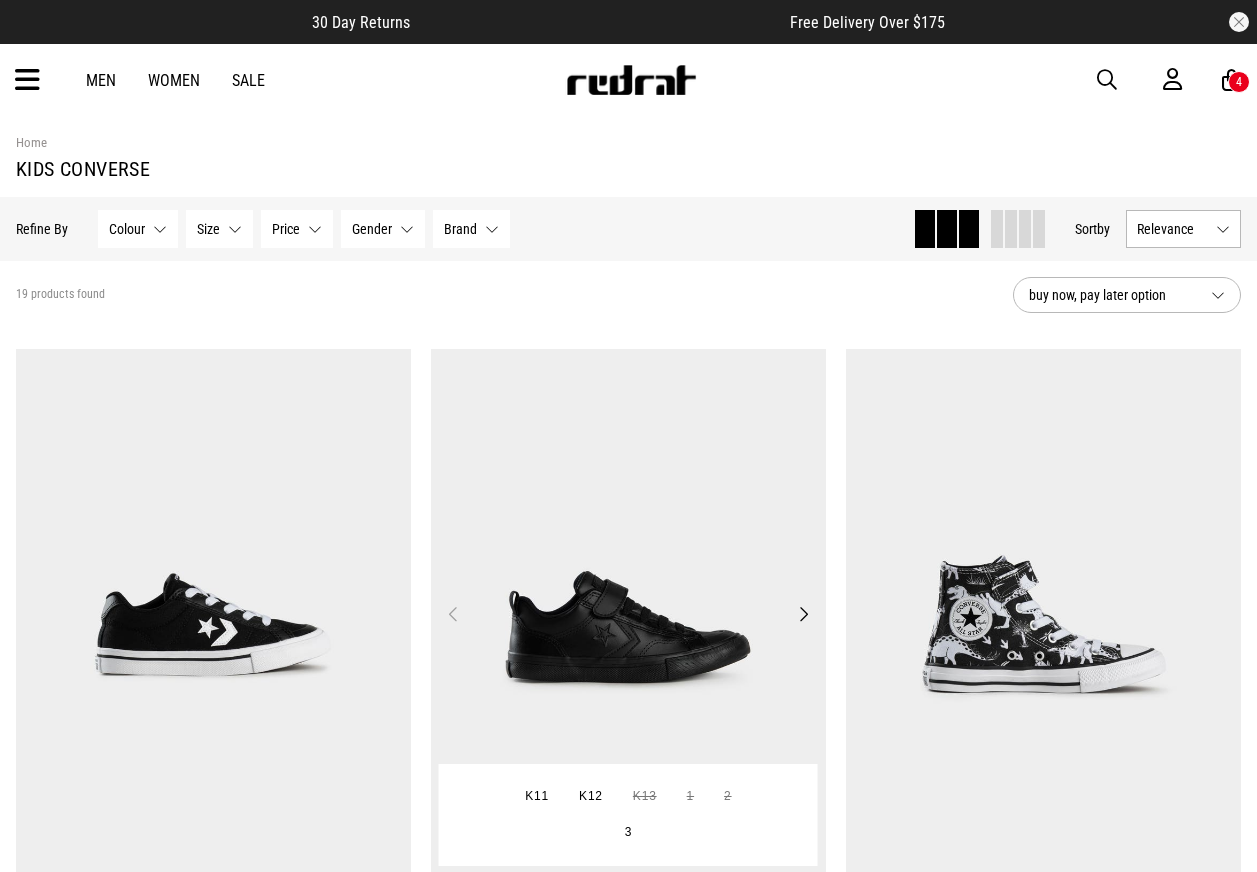 click at bounding box center [628, 625] 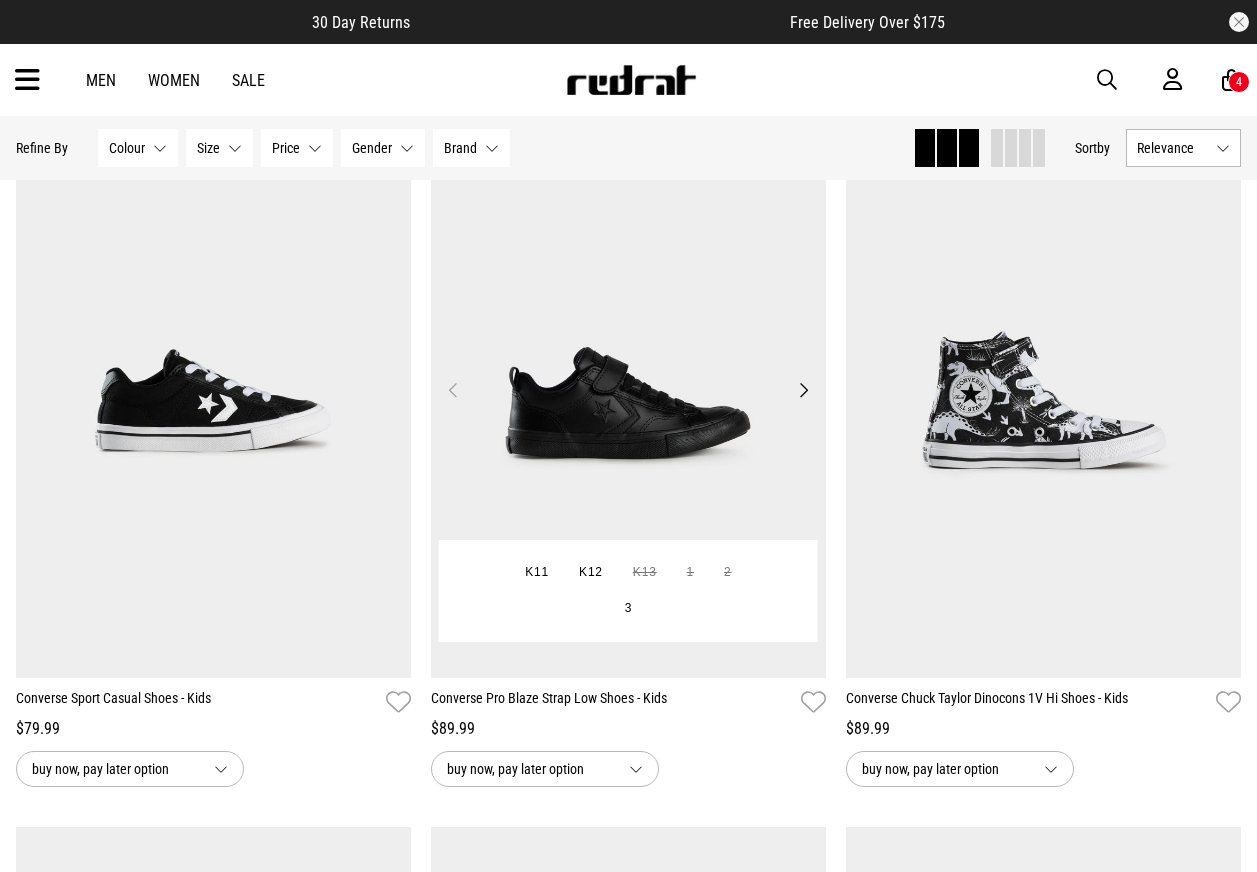scroll, scrollTop: 0, scrollLeft: 0, axis: both 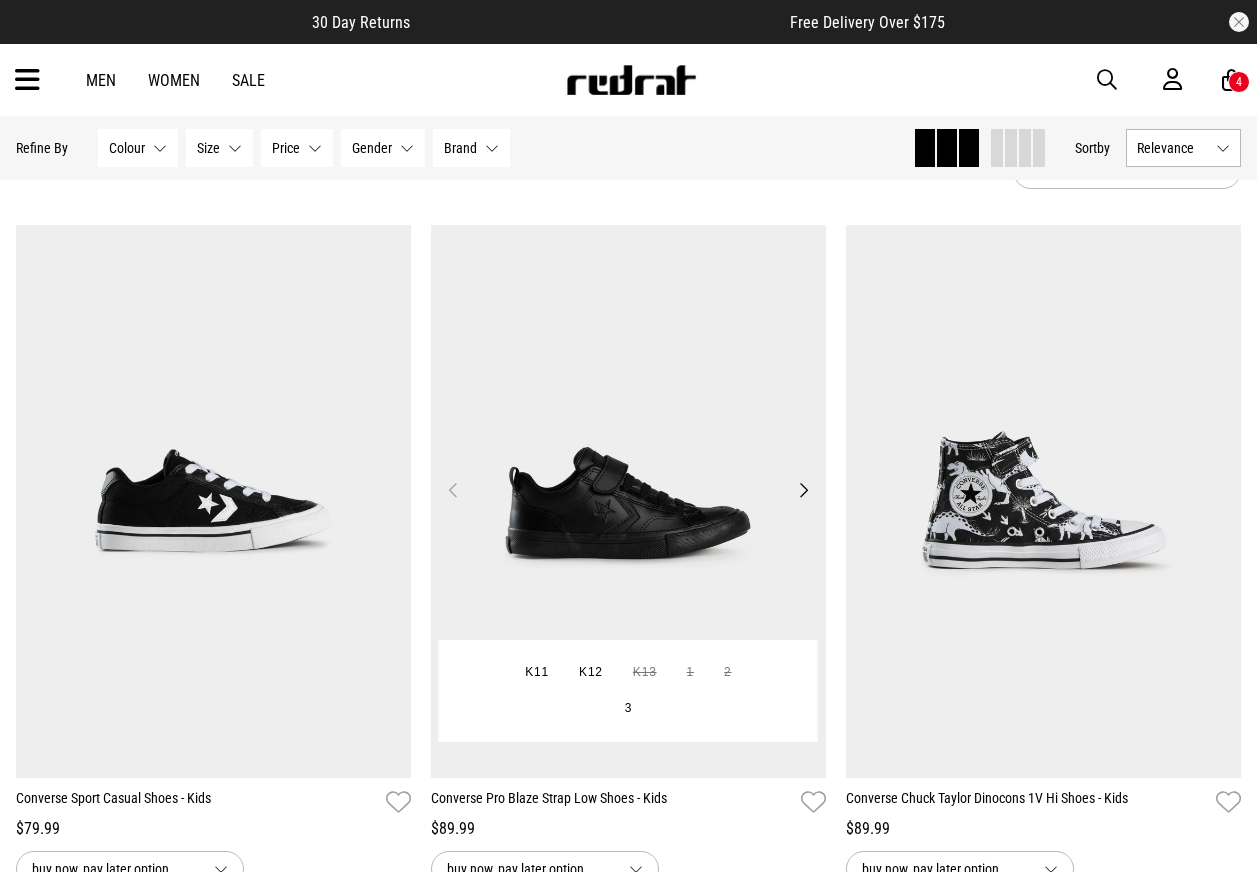 click at bounding box center [628, 501] 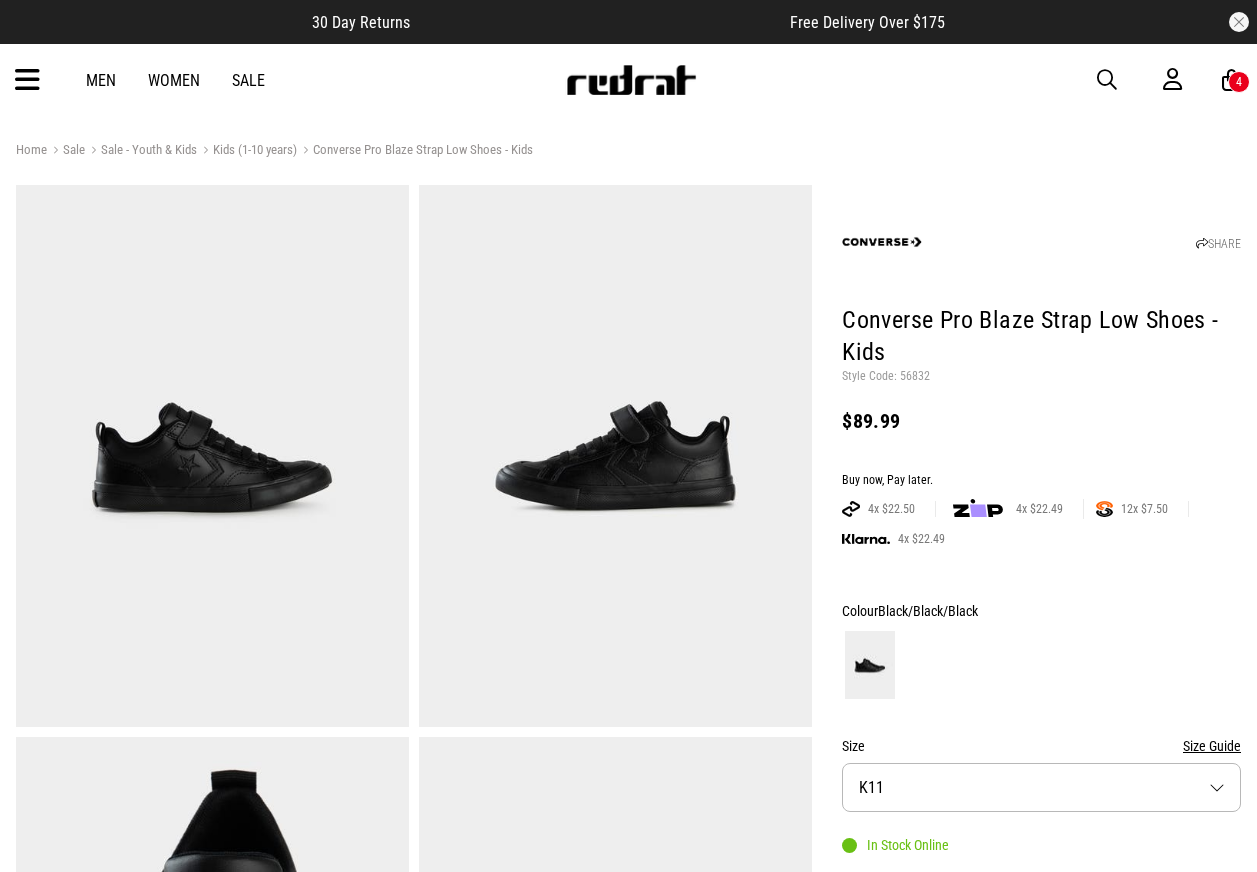 scroll, scrollTop: 0, scrollLeft: 0, axis: both 